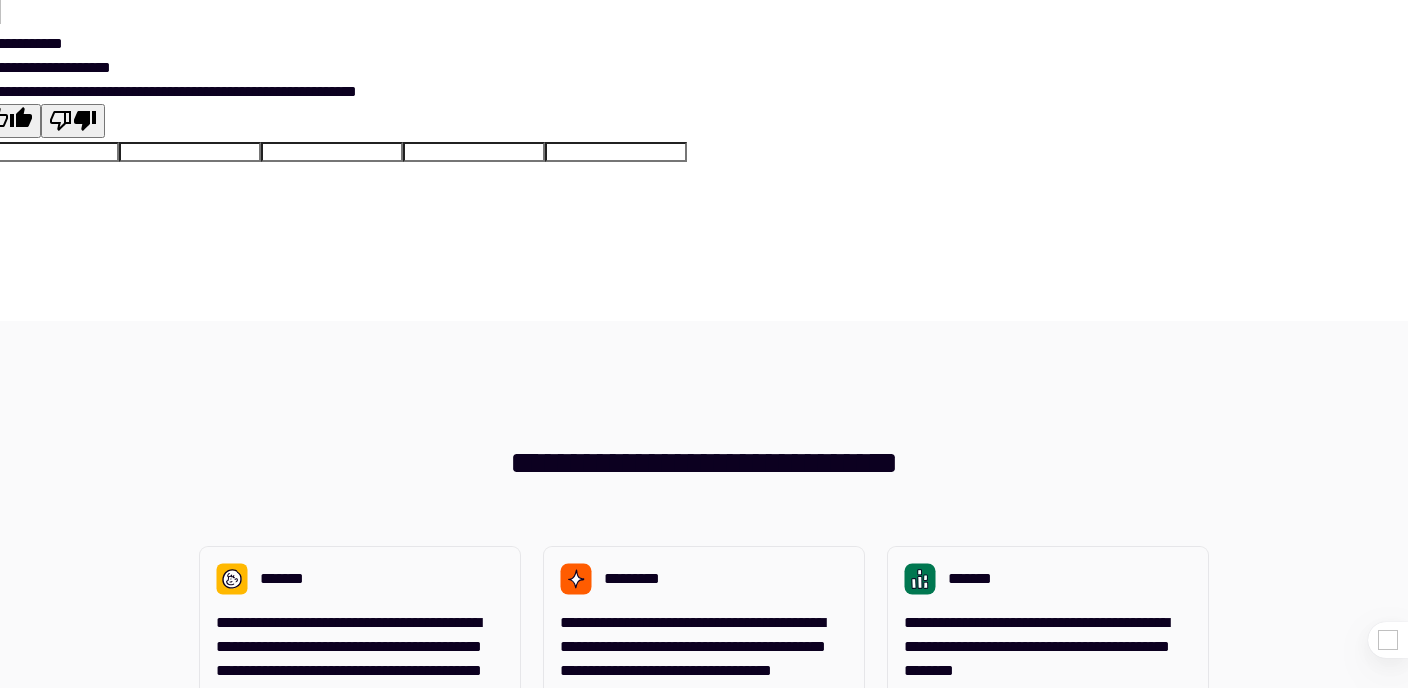 scroll, scrollTop: 0, scrollLeft: 0, axis: both 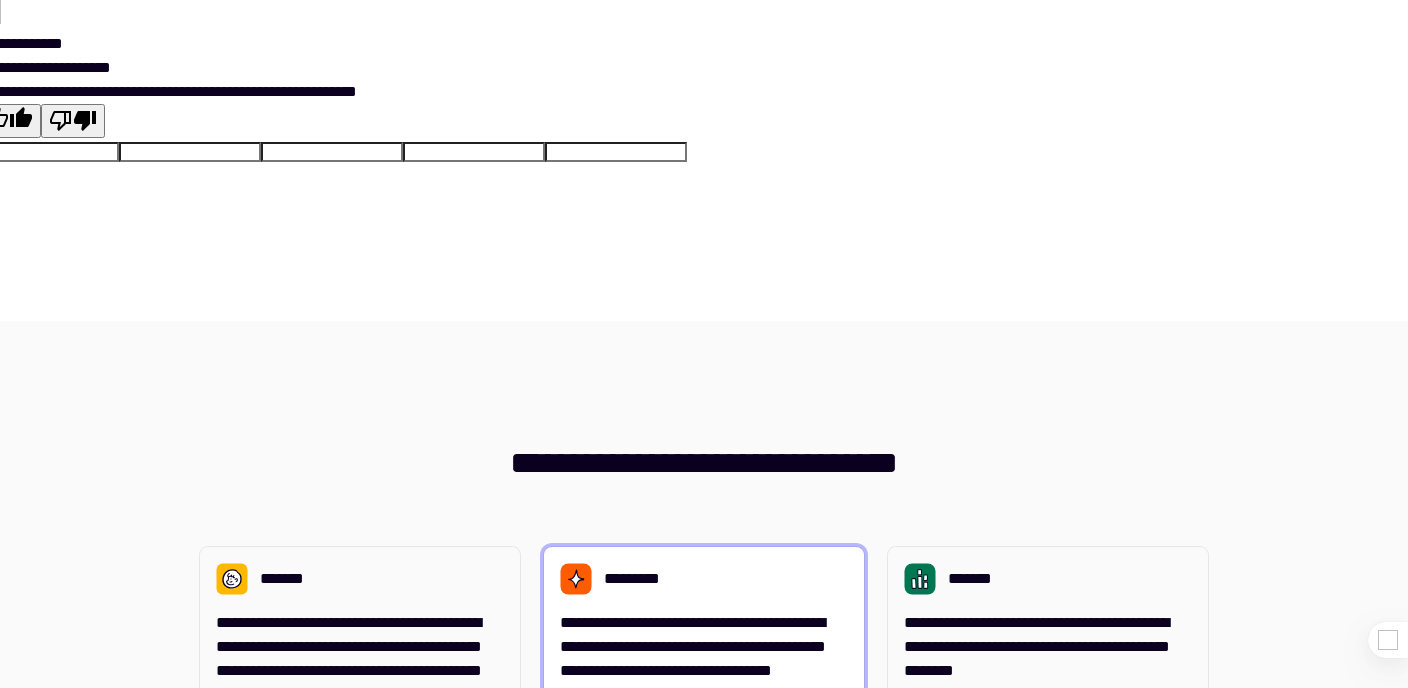 click on "**********" at bounding box center [693, 646] 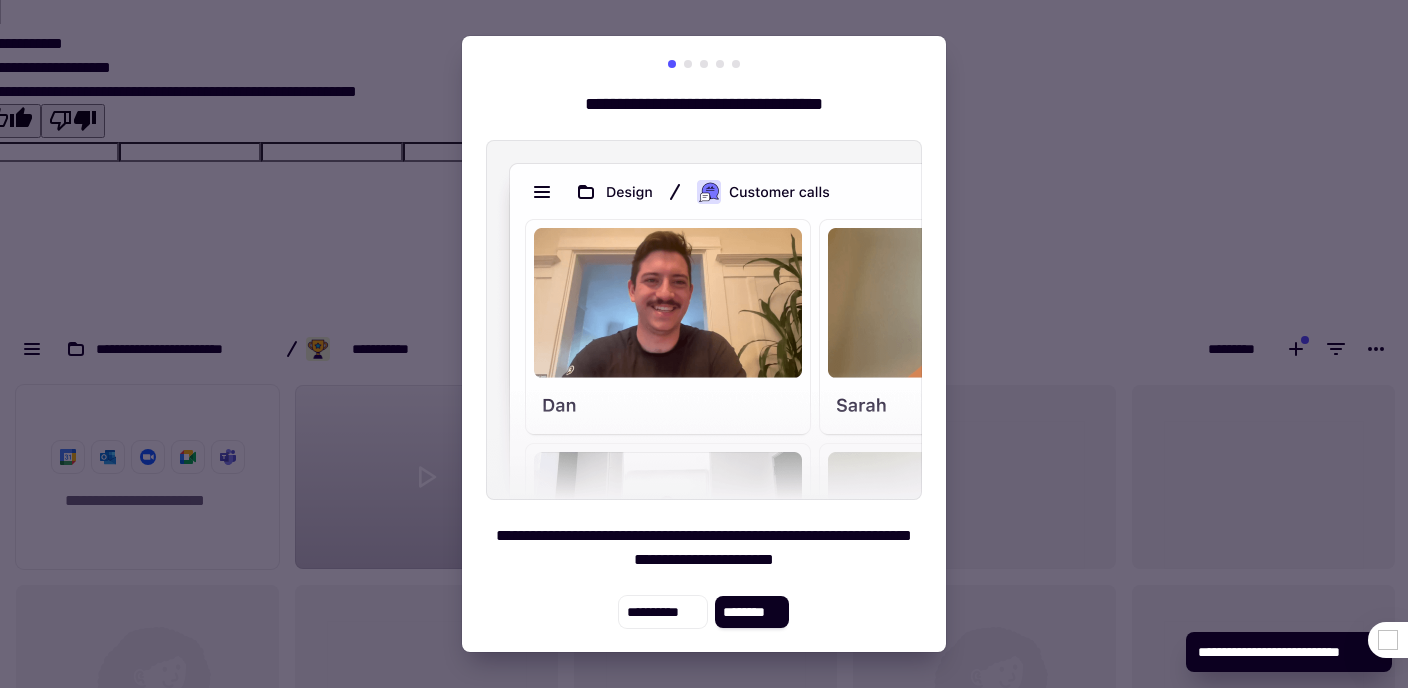 scroll, scrollTop: 16, scrollLeft: 16, axis: both 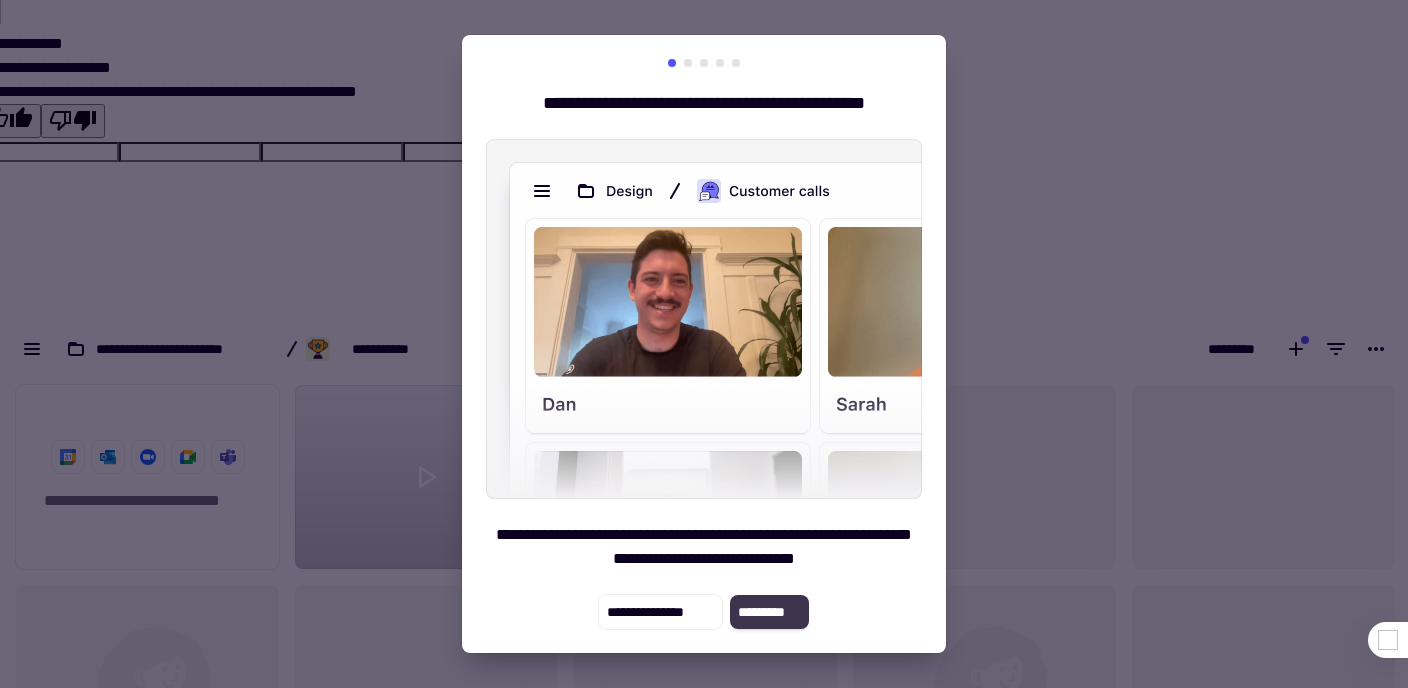 click on "*********" 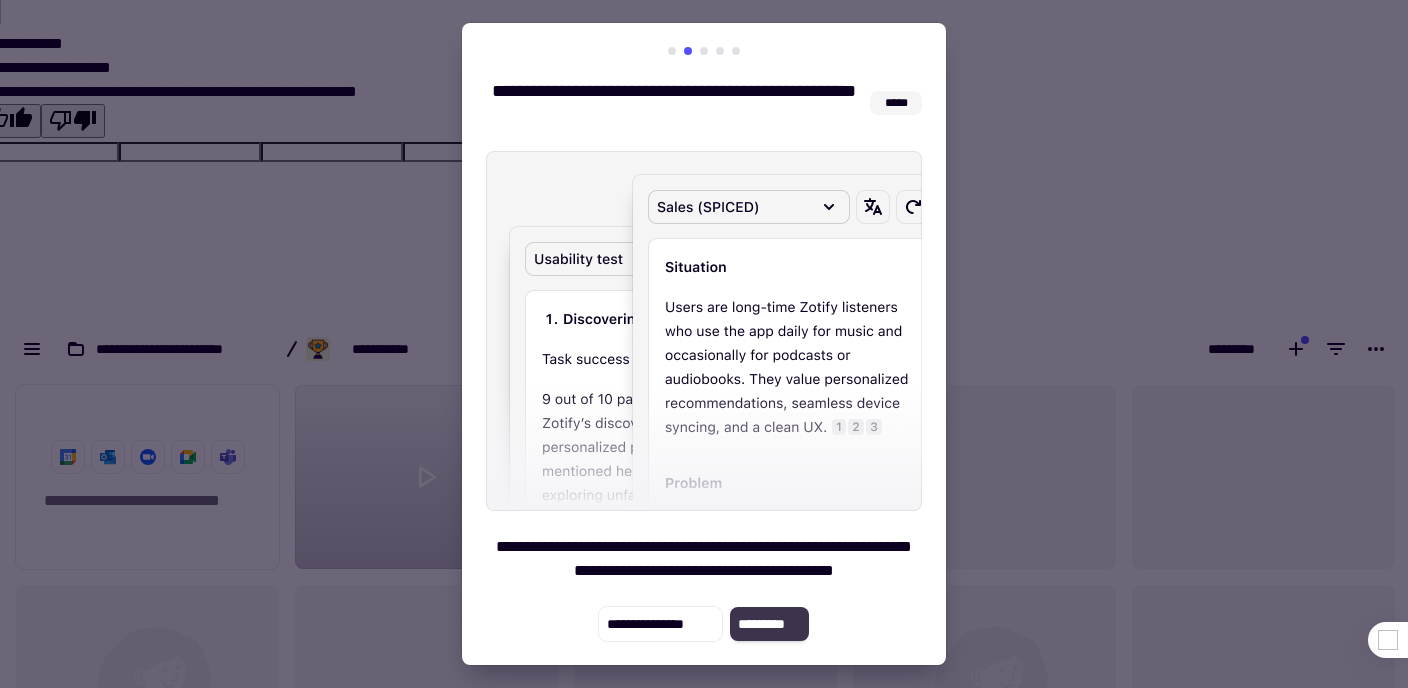 click on "*********" 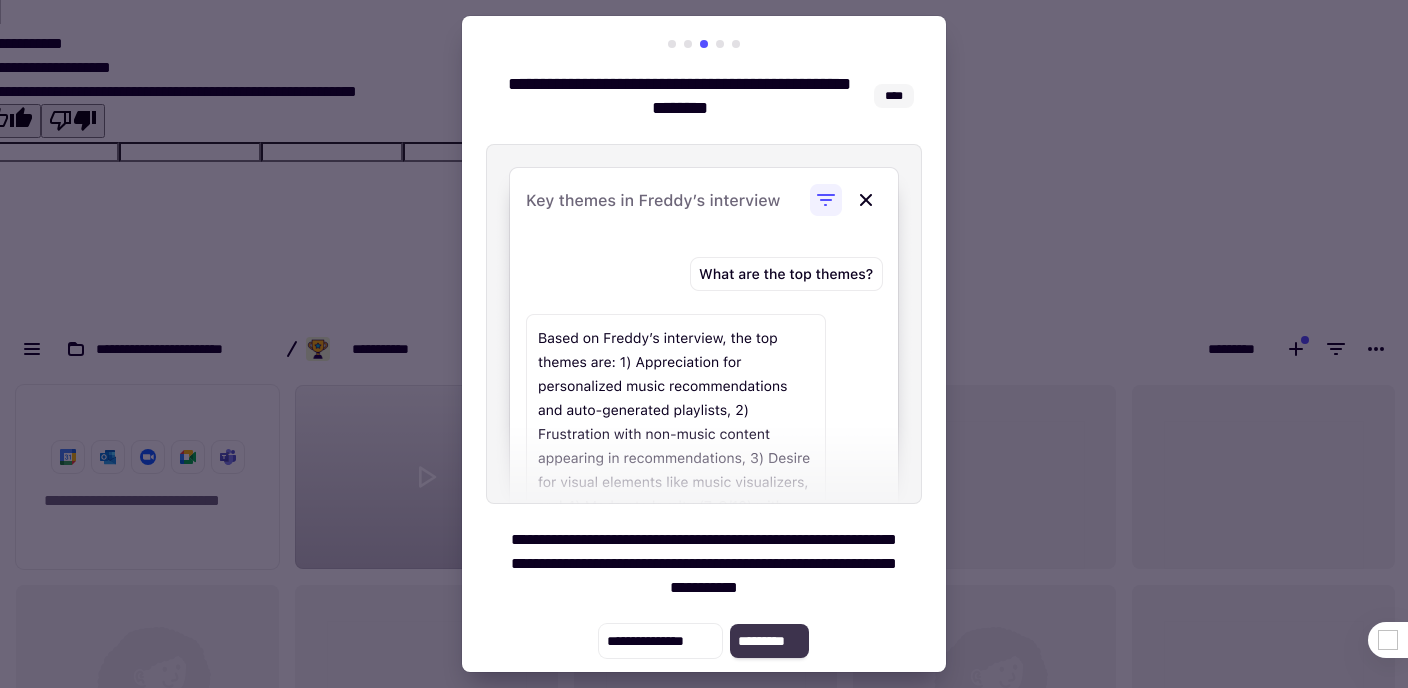 click on "*********" 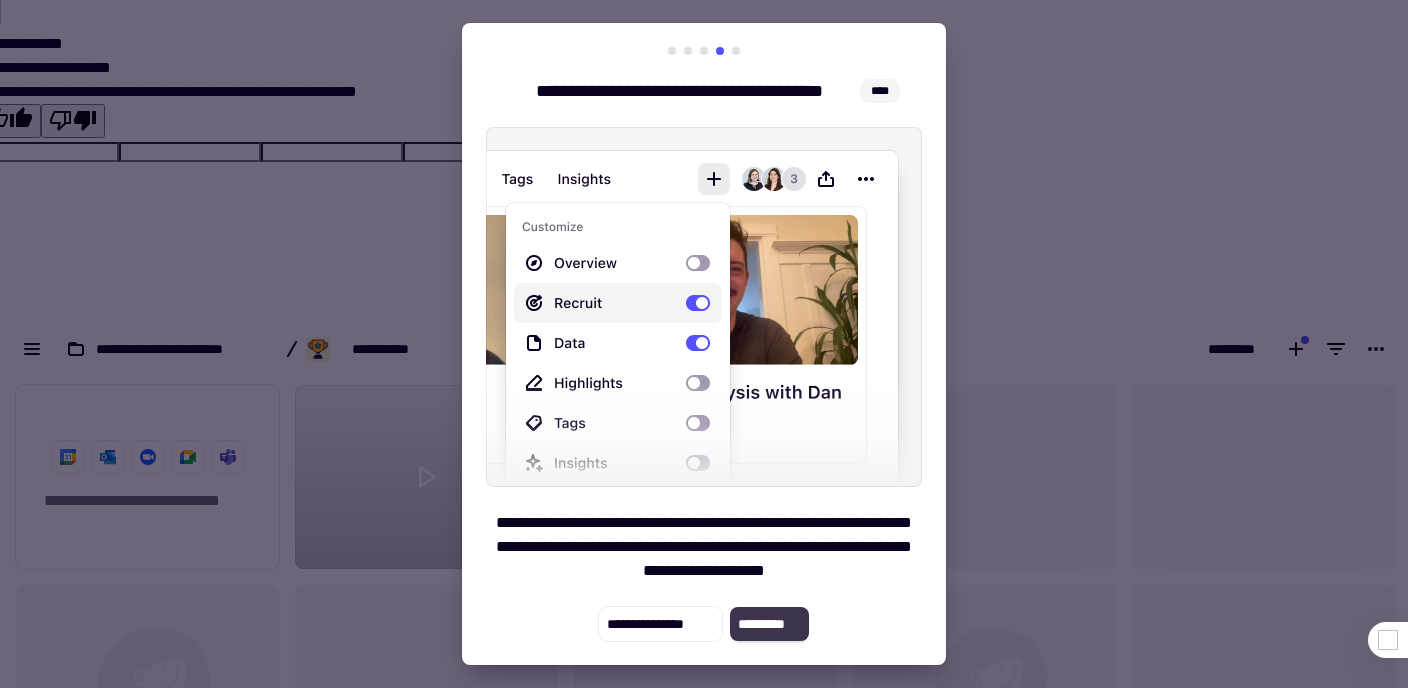 click on "*********" 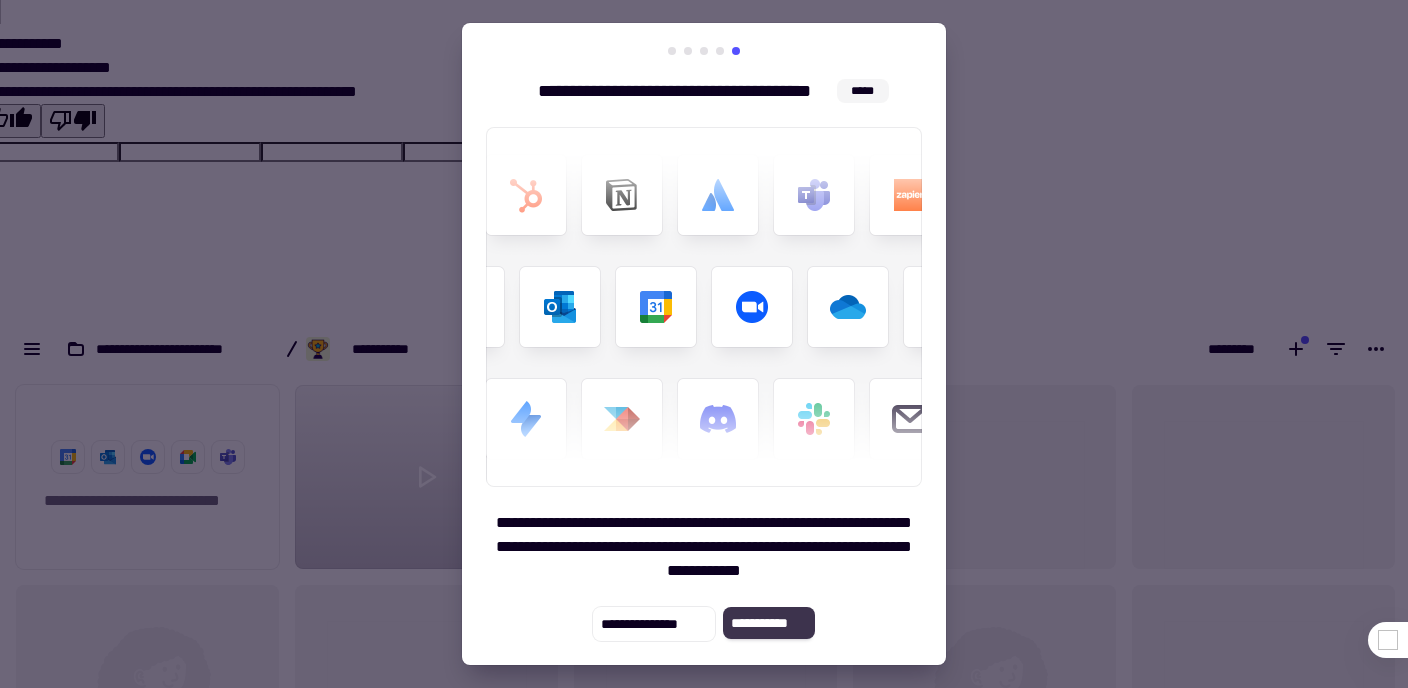 click on "**********" 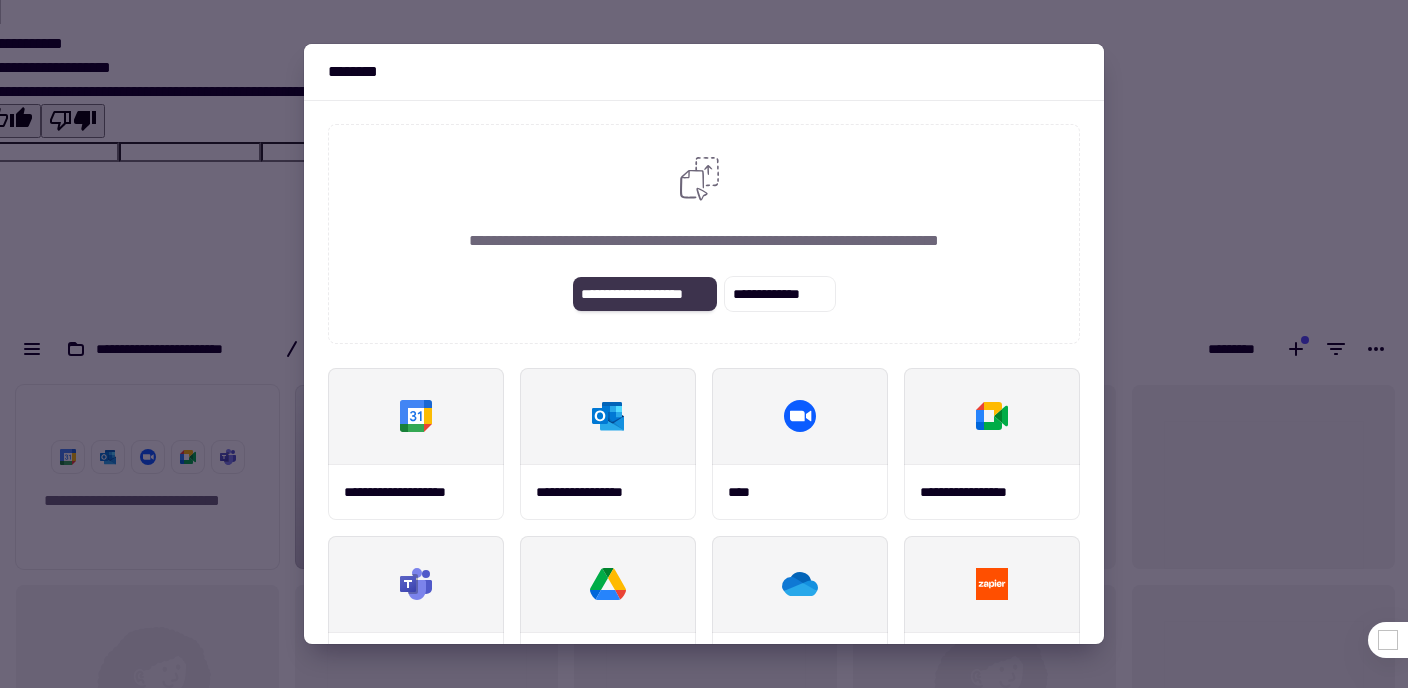 click on "**********" 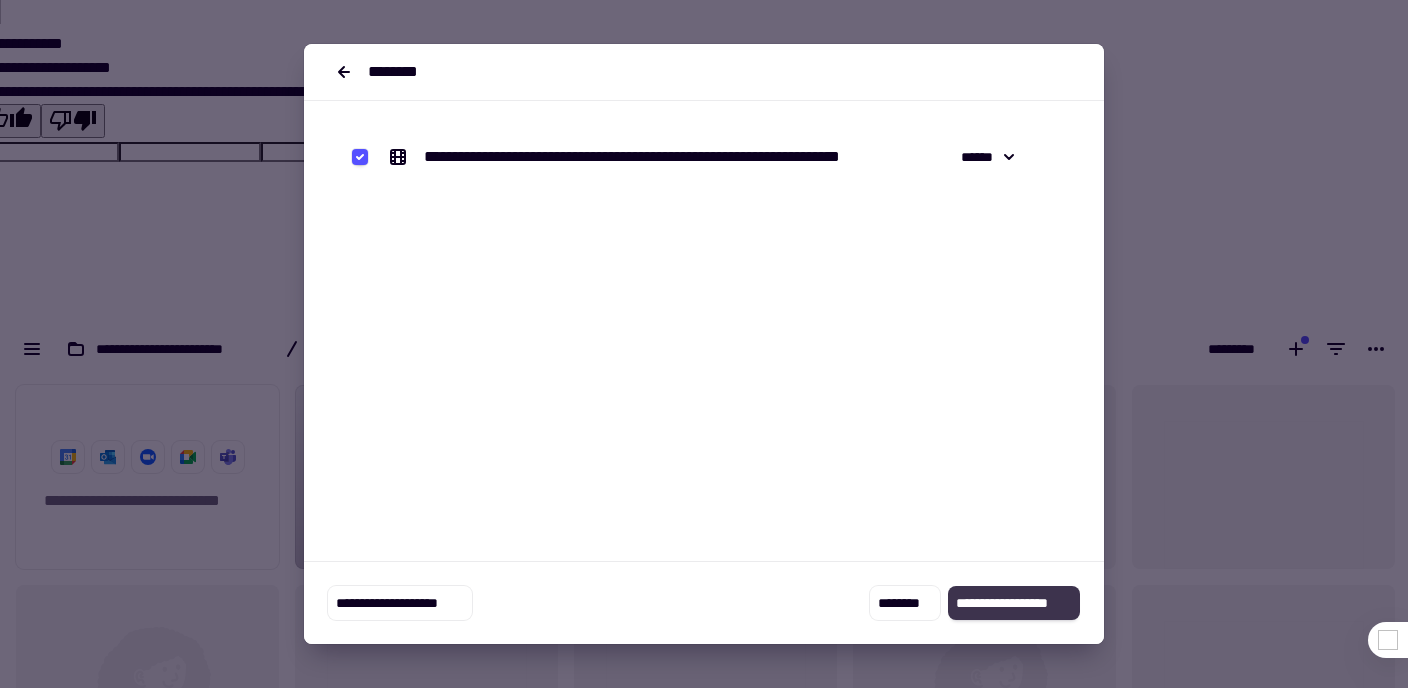click on "**********" 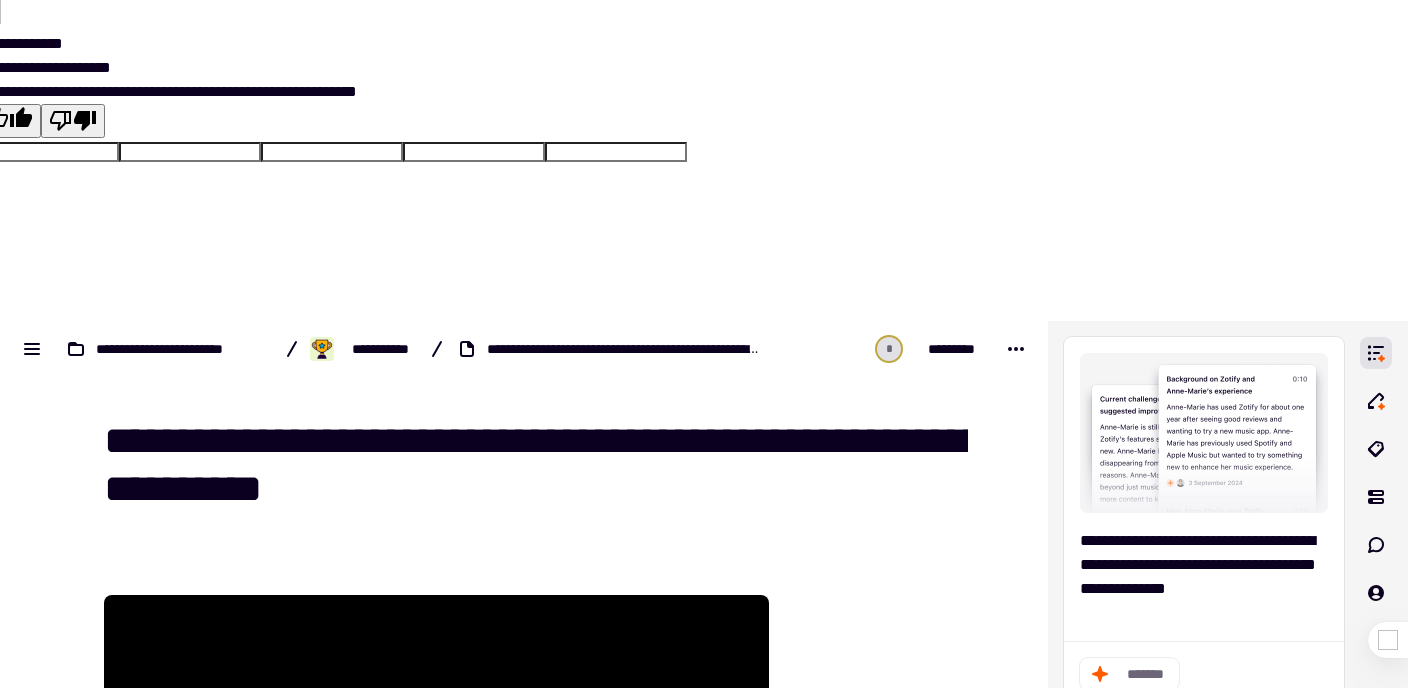 drag, startPoint x: 568, startPoint y: 123, endPoint x: 586, endPoint y: 211, distance: 89.822044 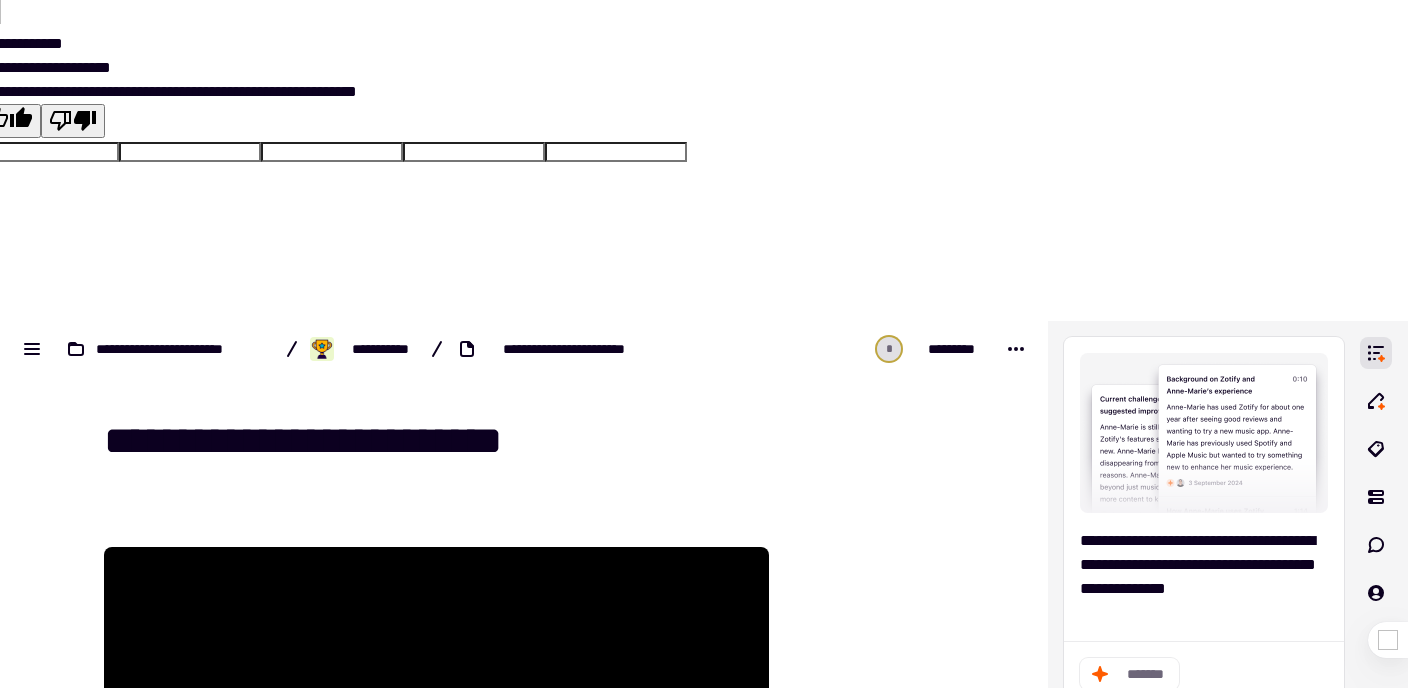click on "**********" at bounding box center [536, 442] 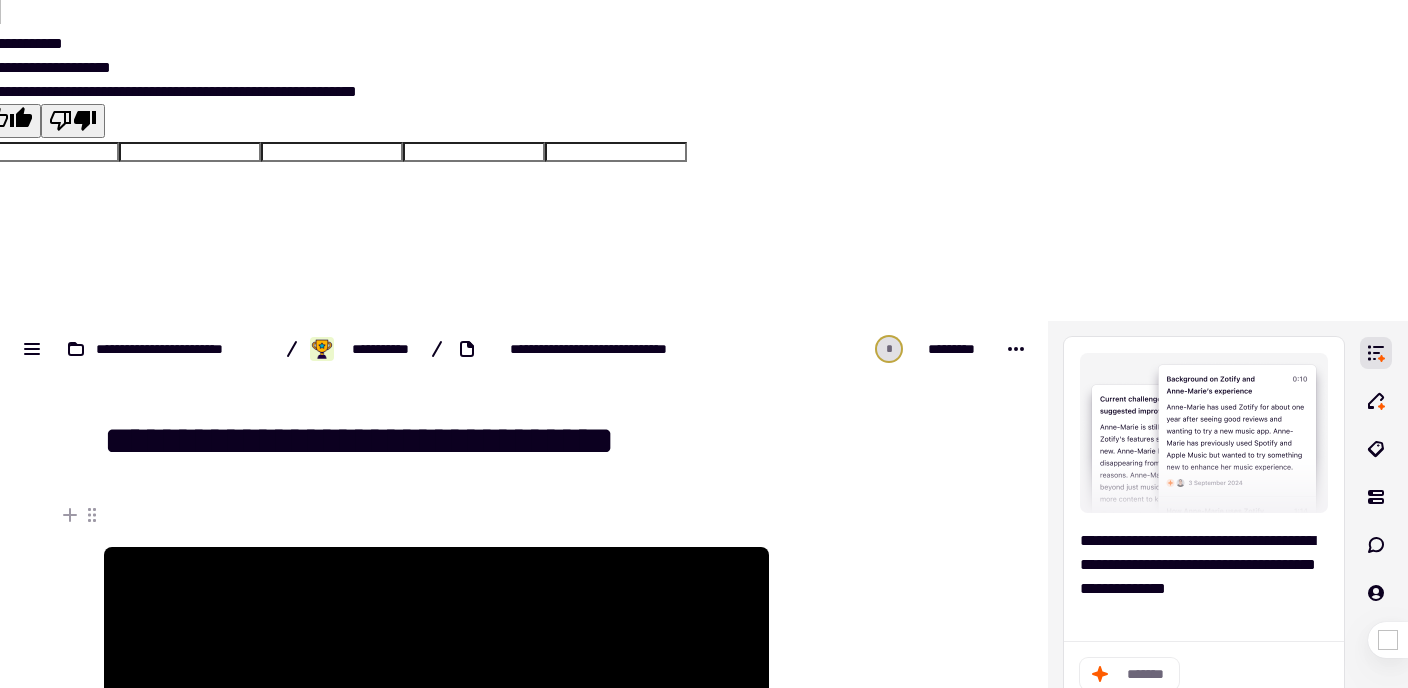 type on "**********" 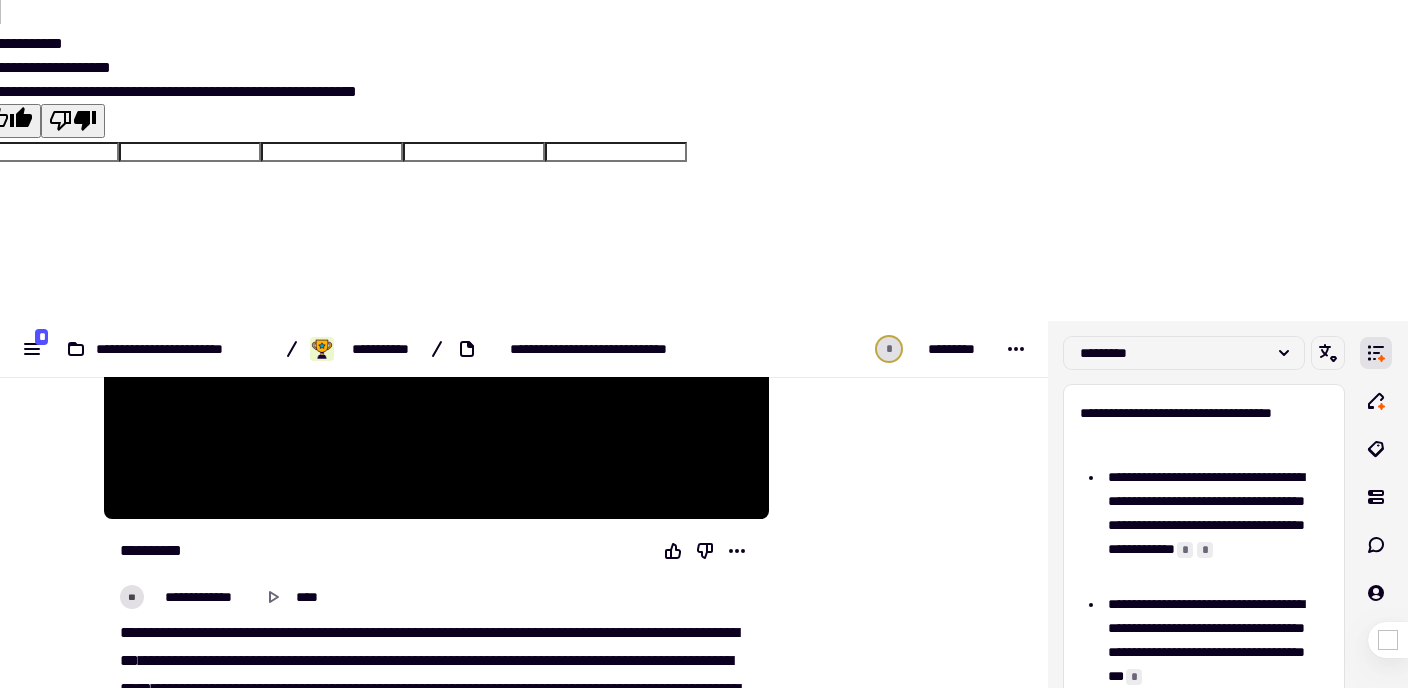 scroll, scrollTop: 400, scrollLeft: 0, axis: vertical 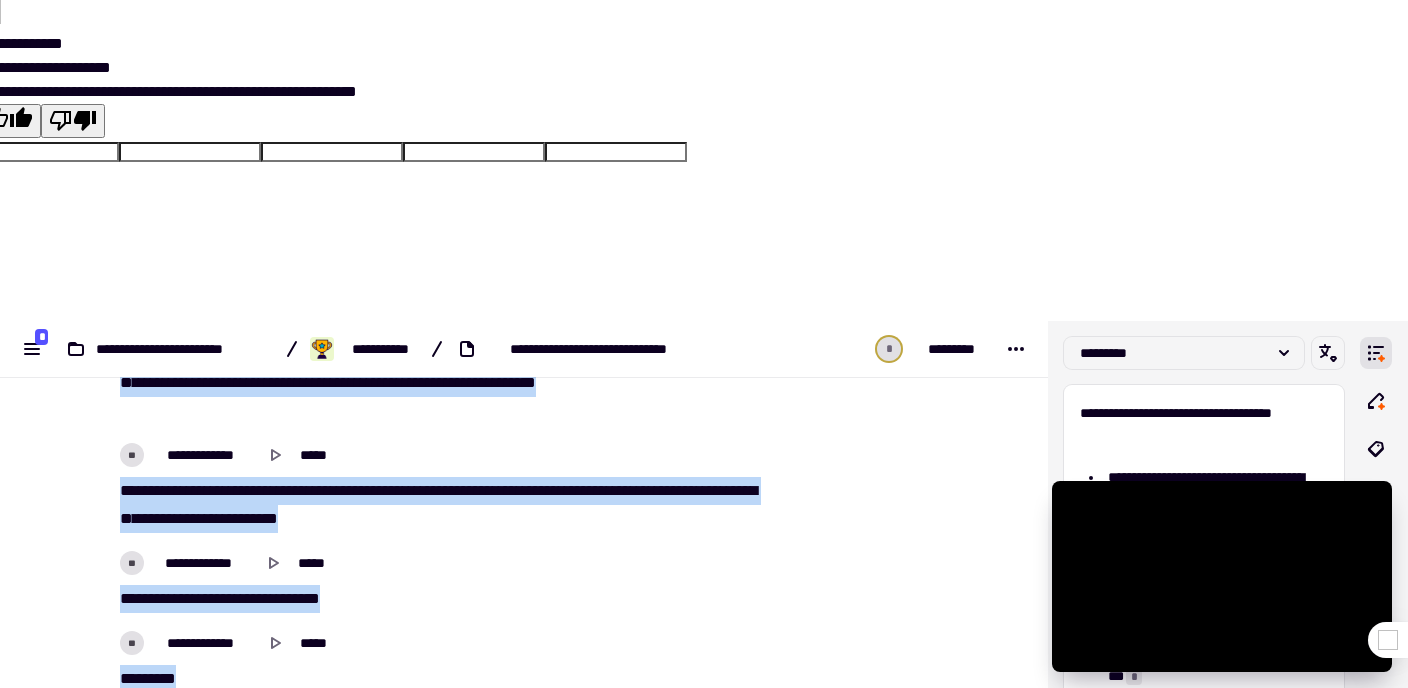 drag, startPoint x: 113, startPoint y: 311, endPoint x: 537, endPoint y: 742, distance: 604.59656 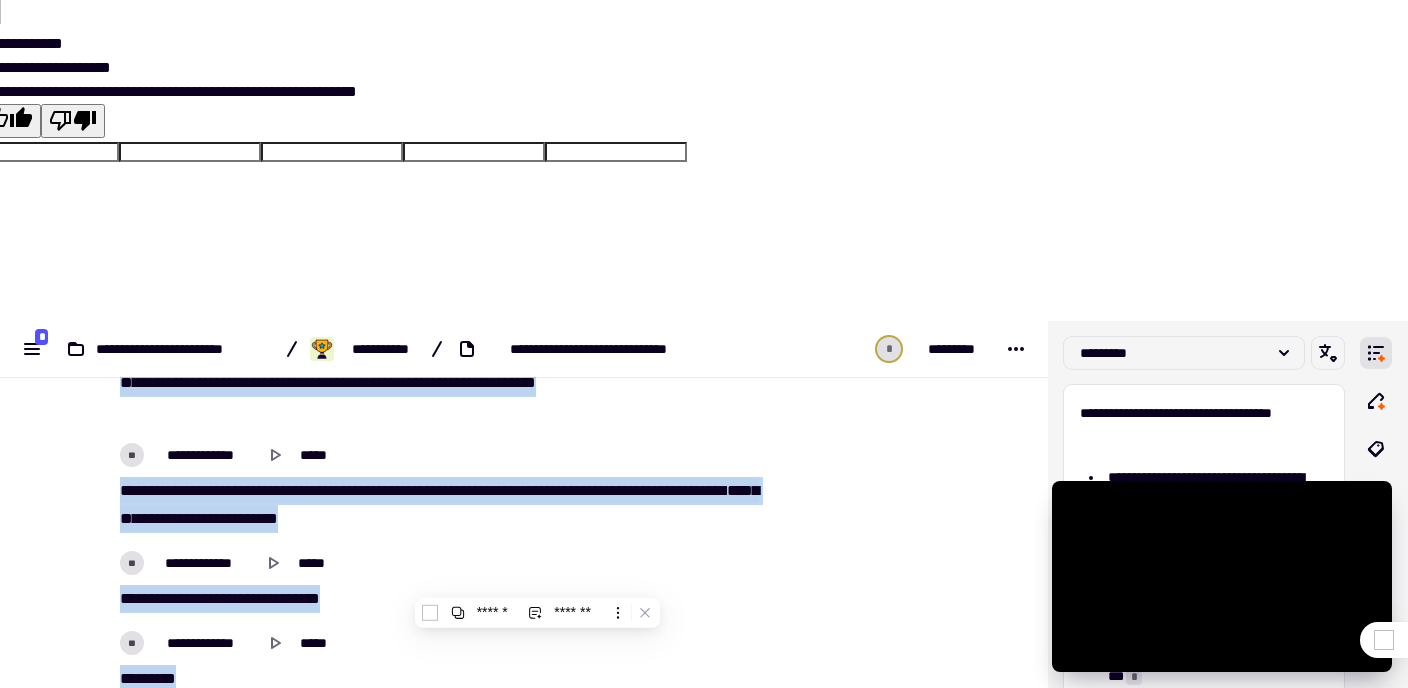 copy on "**********" 